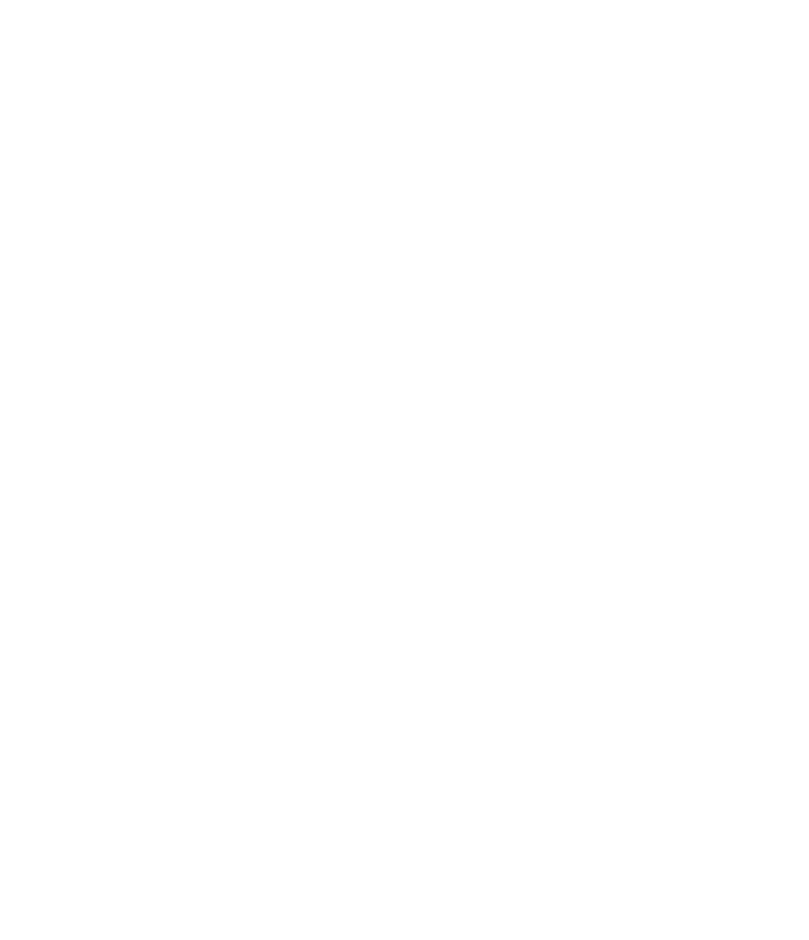 scroll, scrollTop: 0, scrollLeft: 0, axis: both 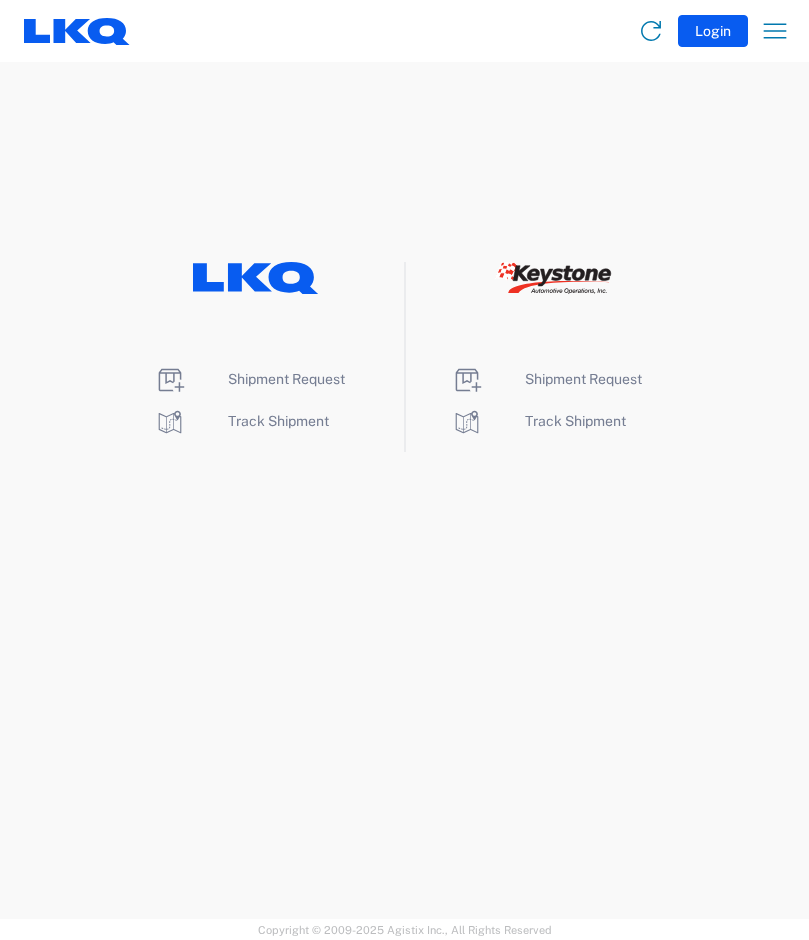 click 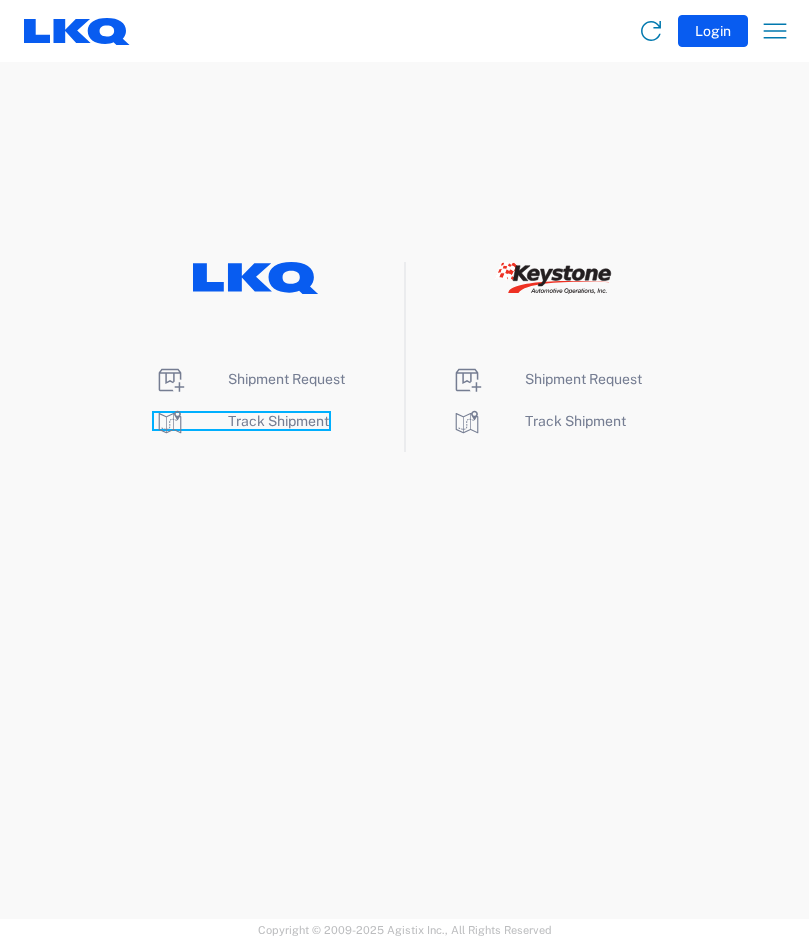 click on "Track Shipment" 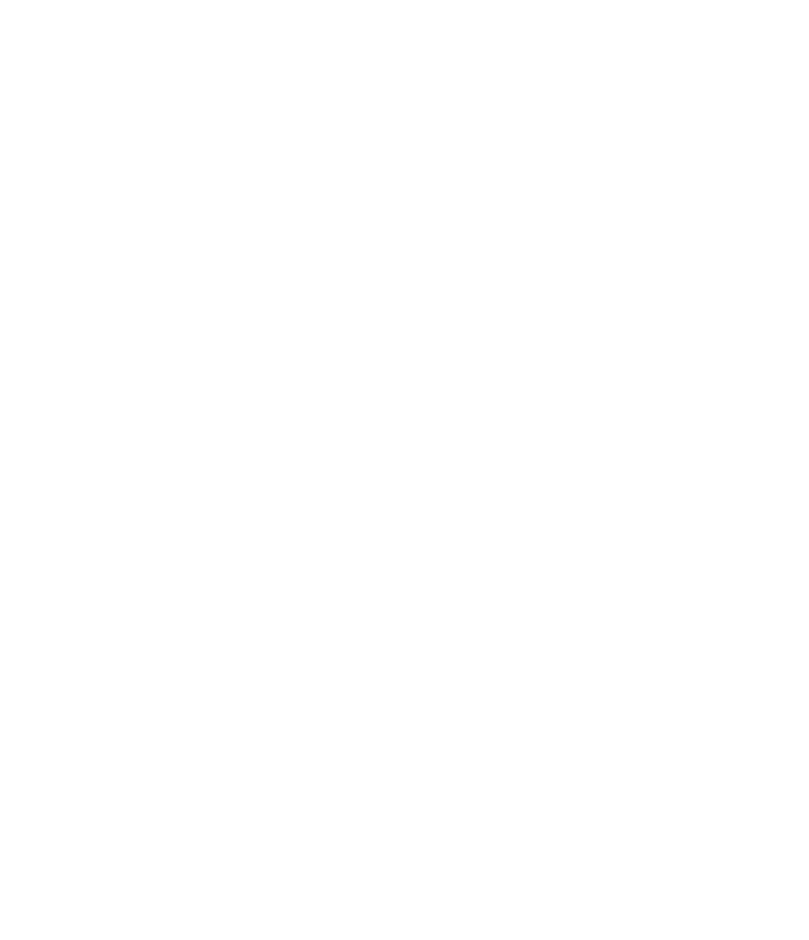 scroll, scrollTop: 0, scrollLeft: 0, axis: both 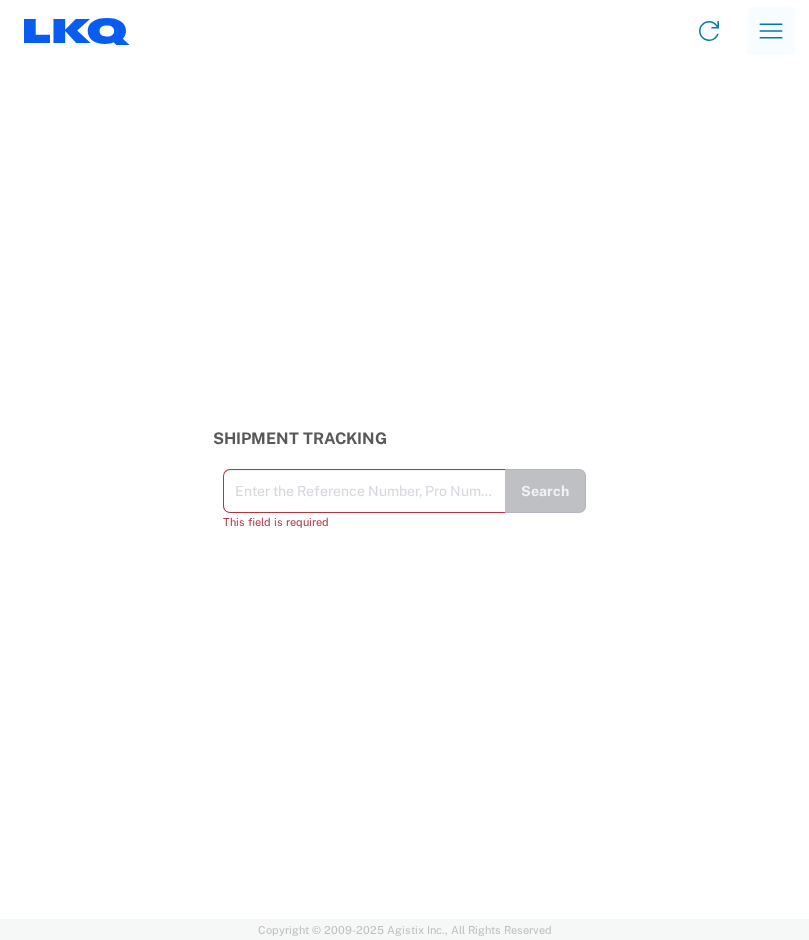 click 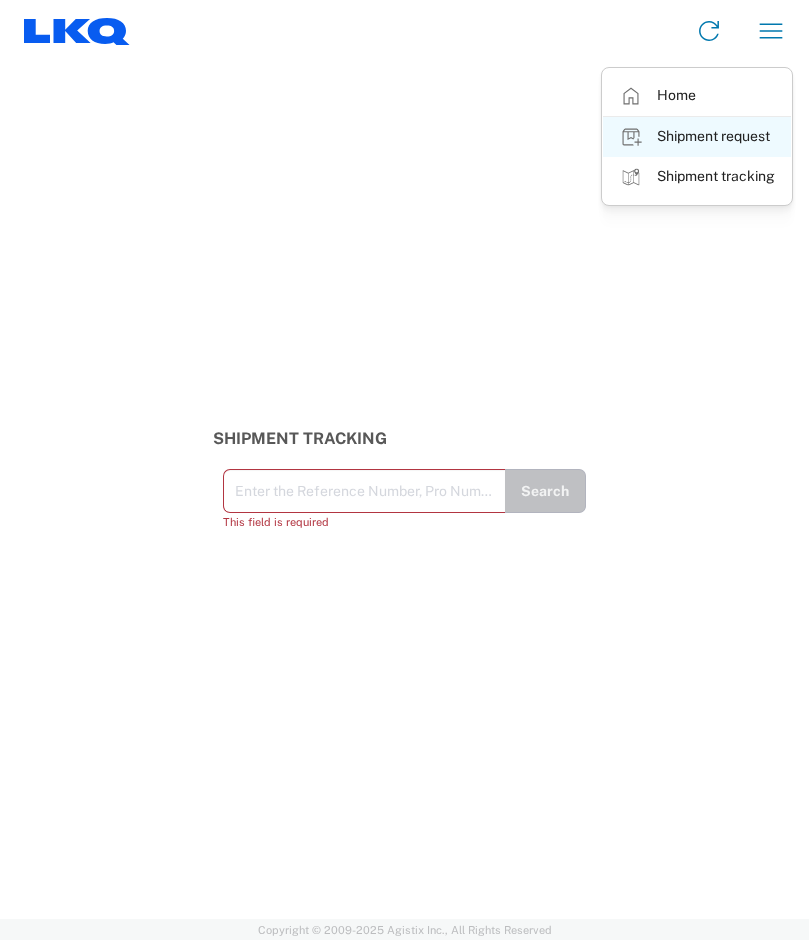 click on "Shipment request" 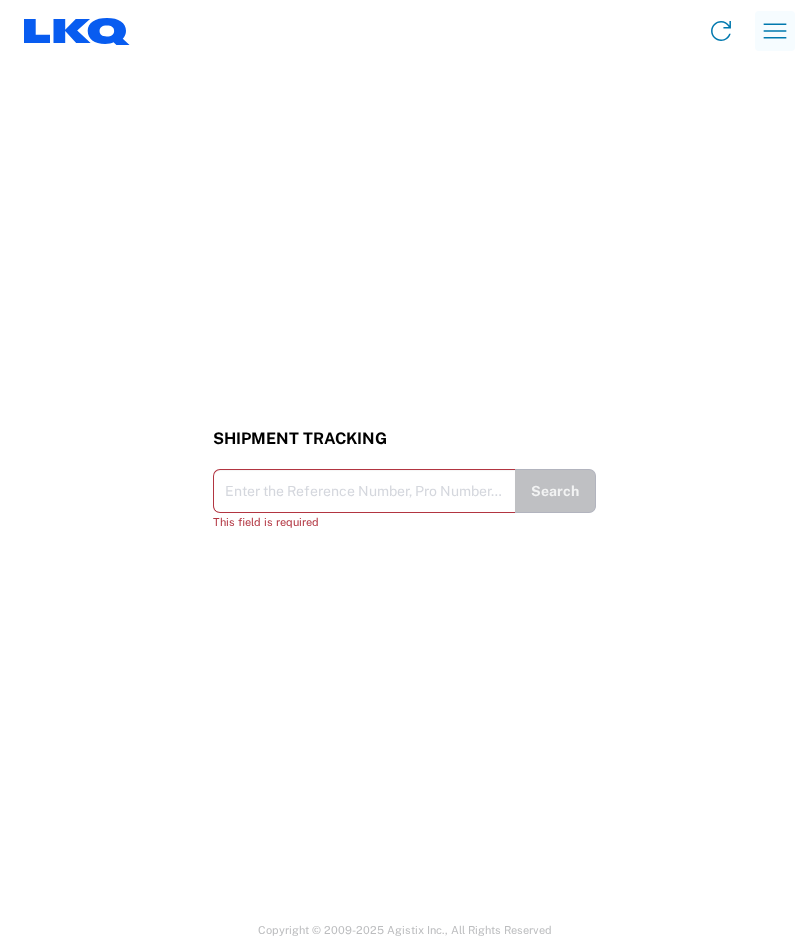 click 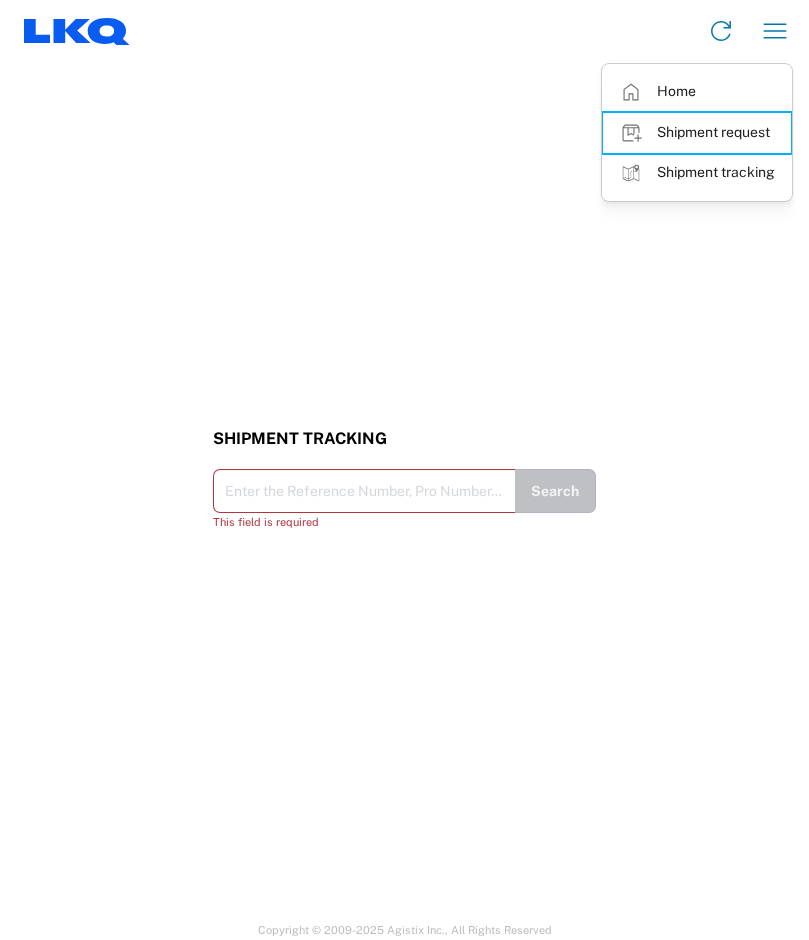 click on "Shipment request" 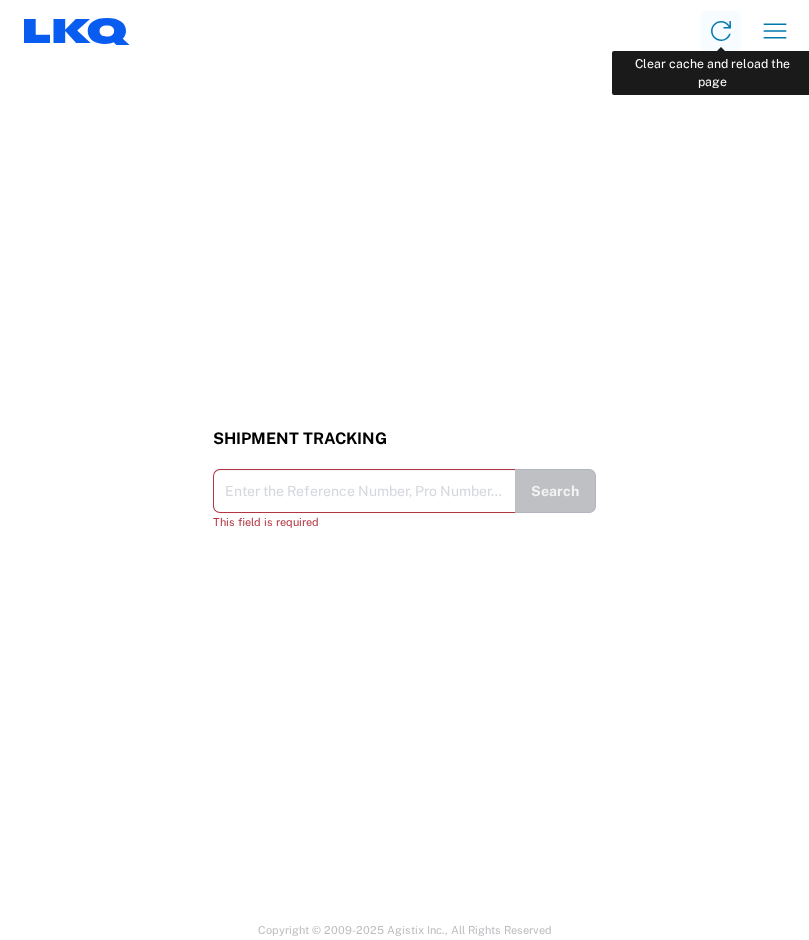 click 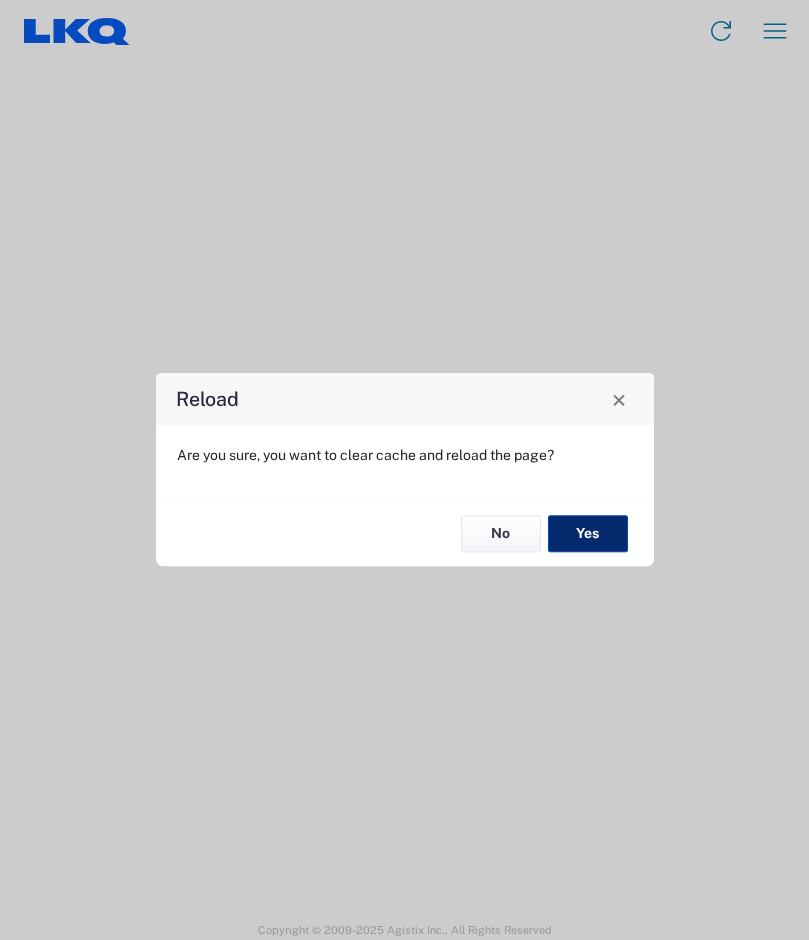 click on "Yes" 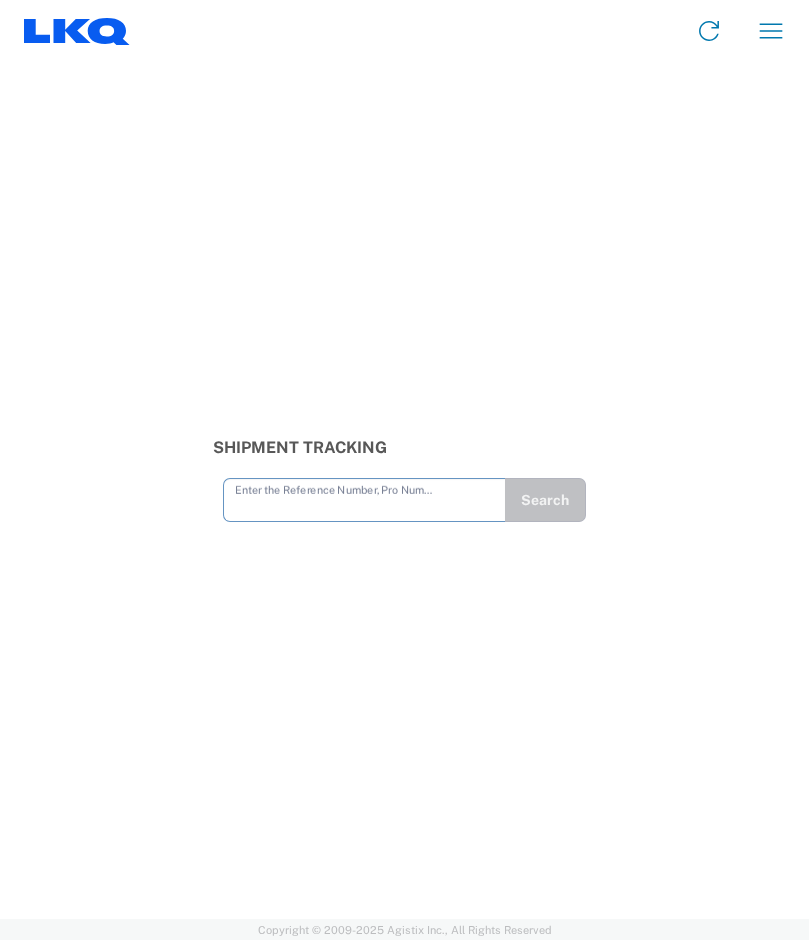scroll, scrollTop: 0, scrollLeft: 0, axis: both 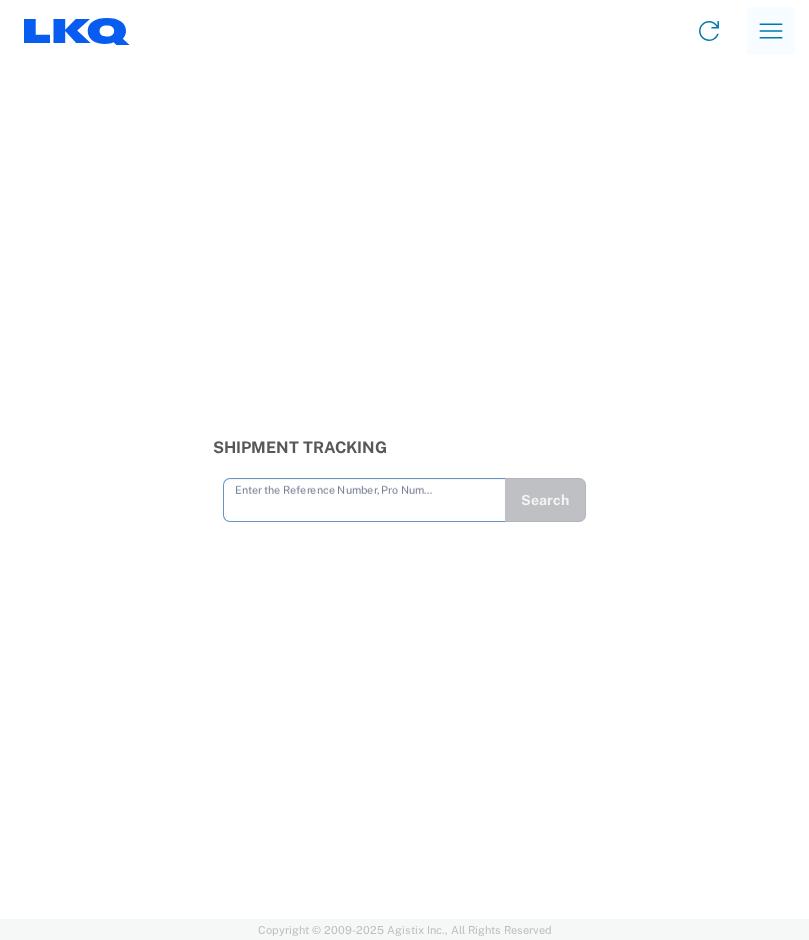click 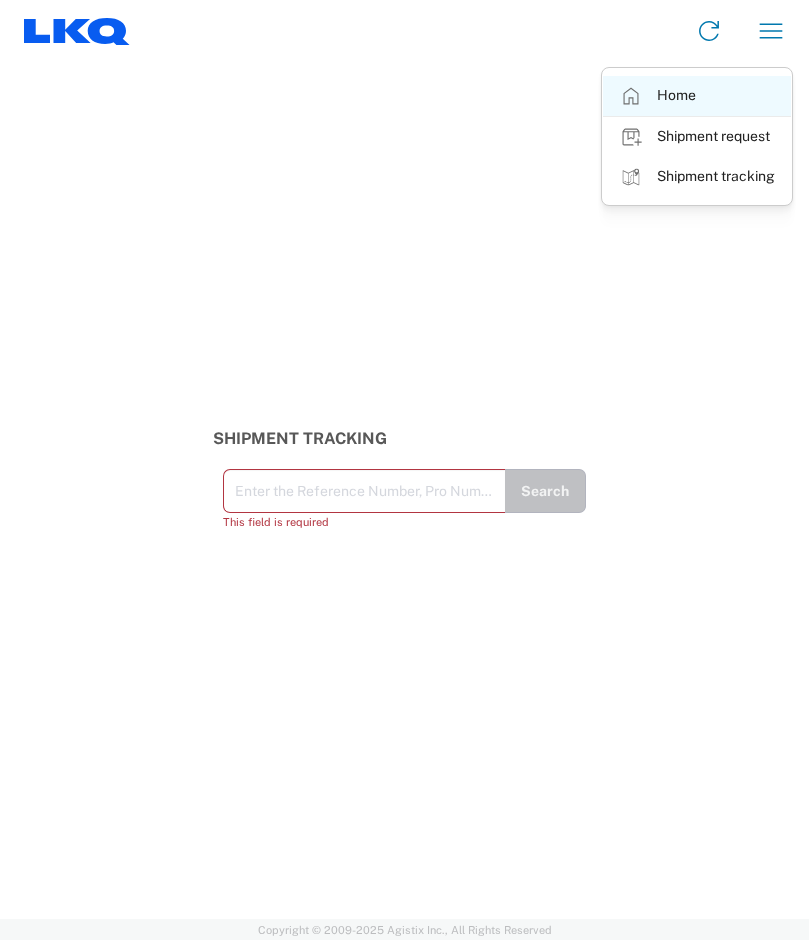 click on "Home" 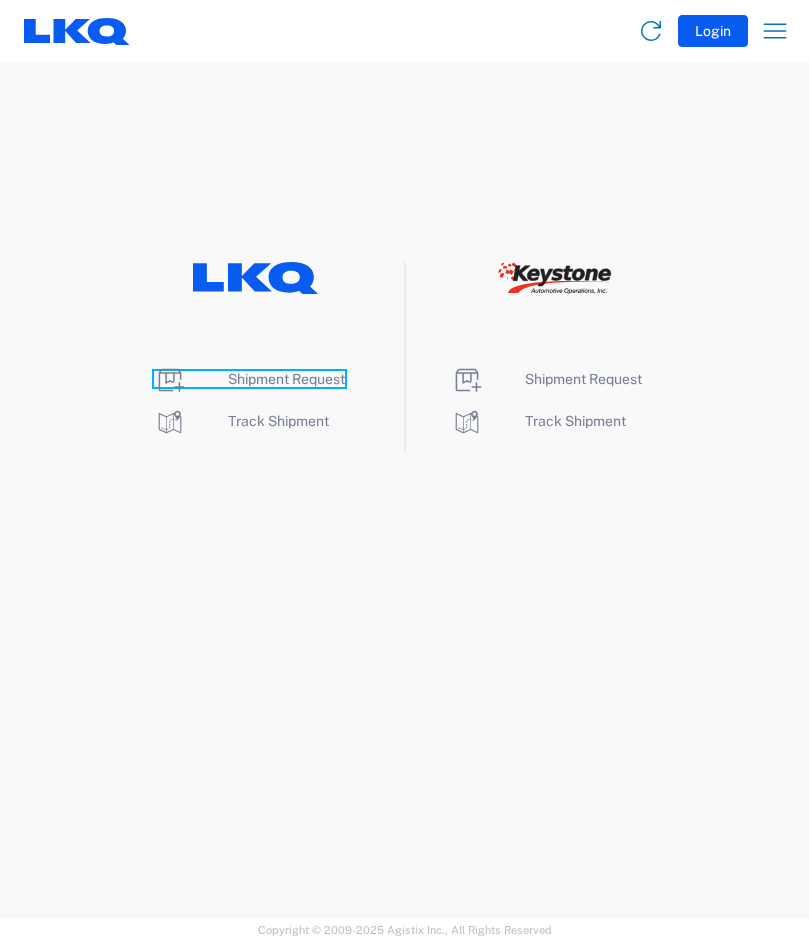 click on "Shipment Request" 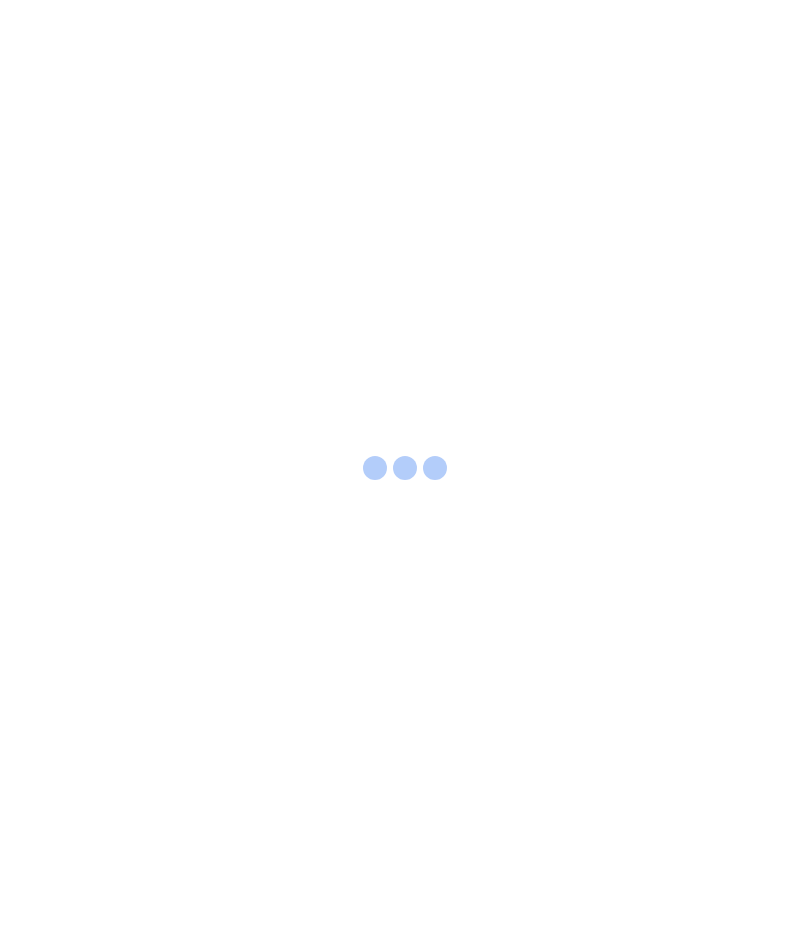 scroll, scrollTop: 0, scrollLeft: 0, axis: both 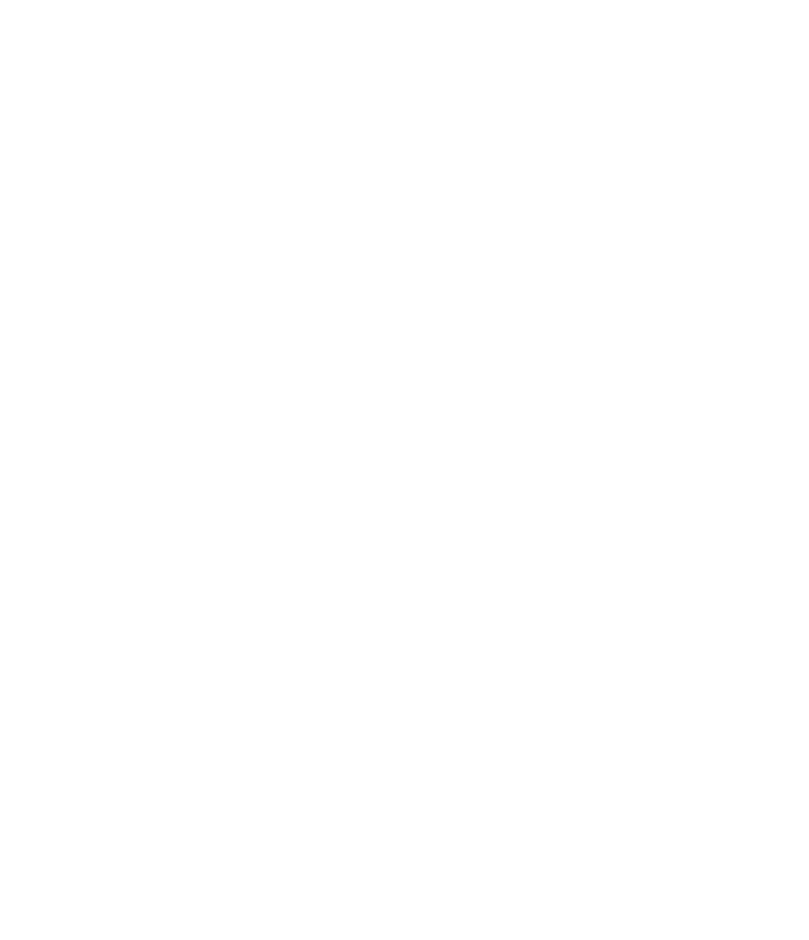 drag, startPoint x: 593, startPoint y: 1, endPoint x: 674, endPoint y: 264, distance: 275.19086 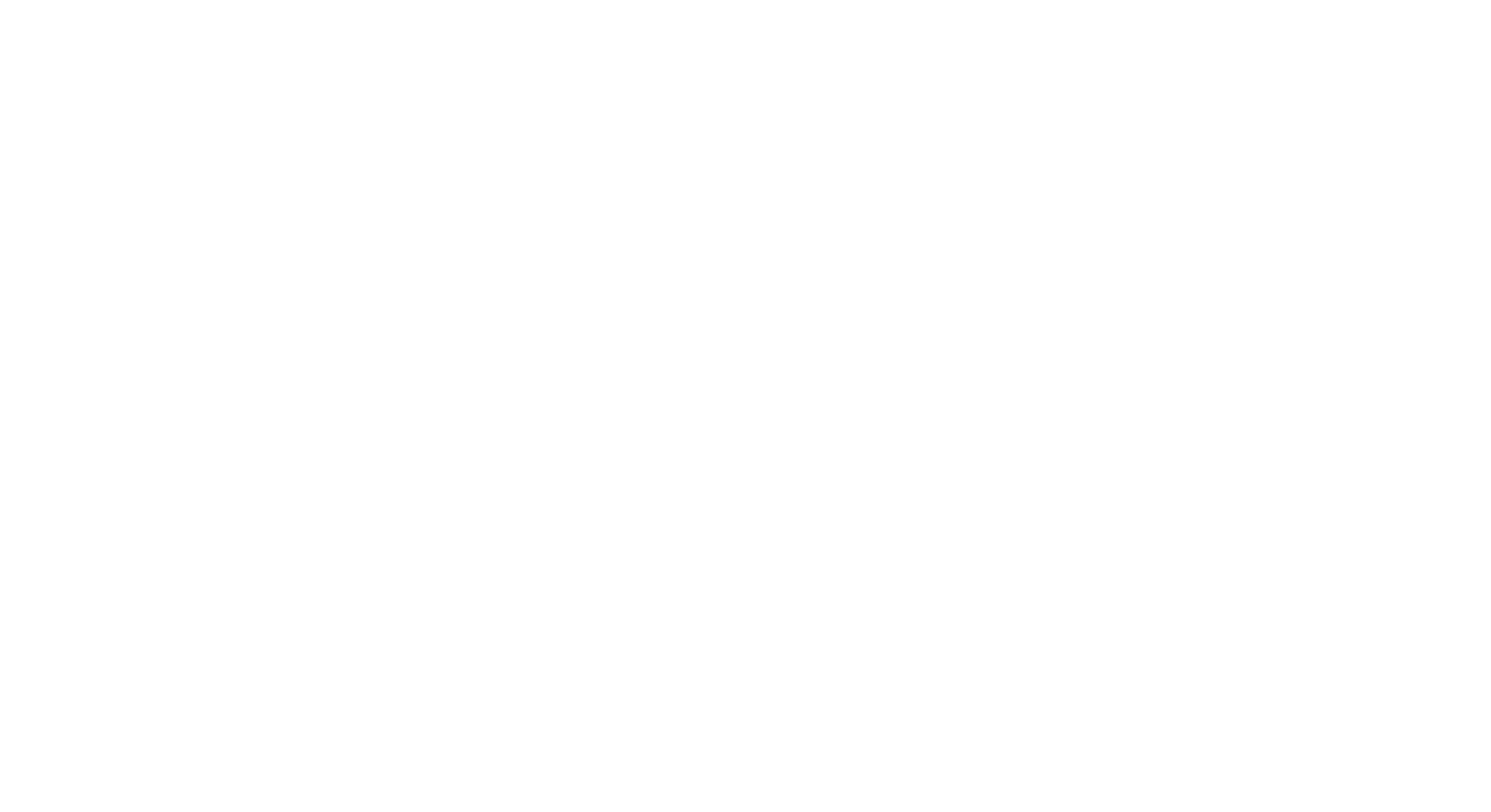 scroll, scrollTop: 0, scrollLeft: 0, axis: both 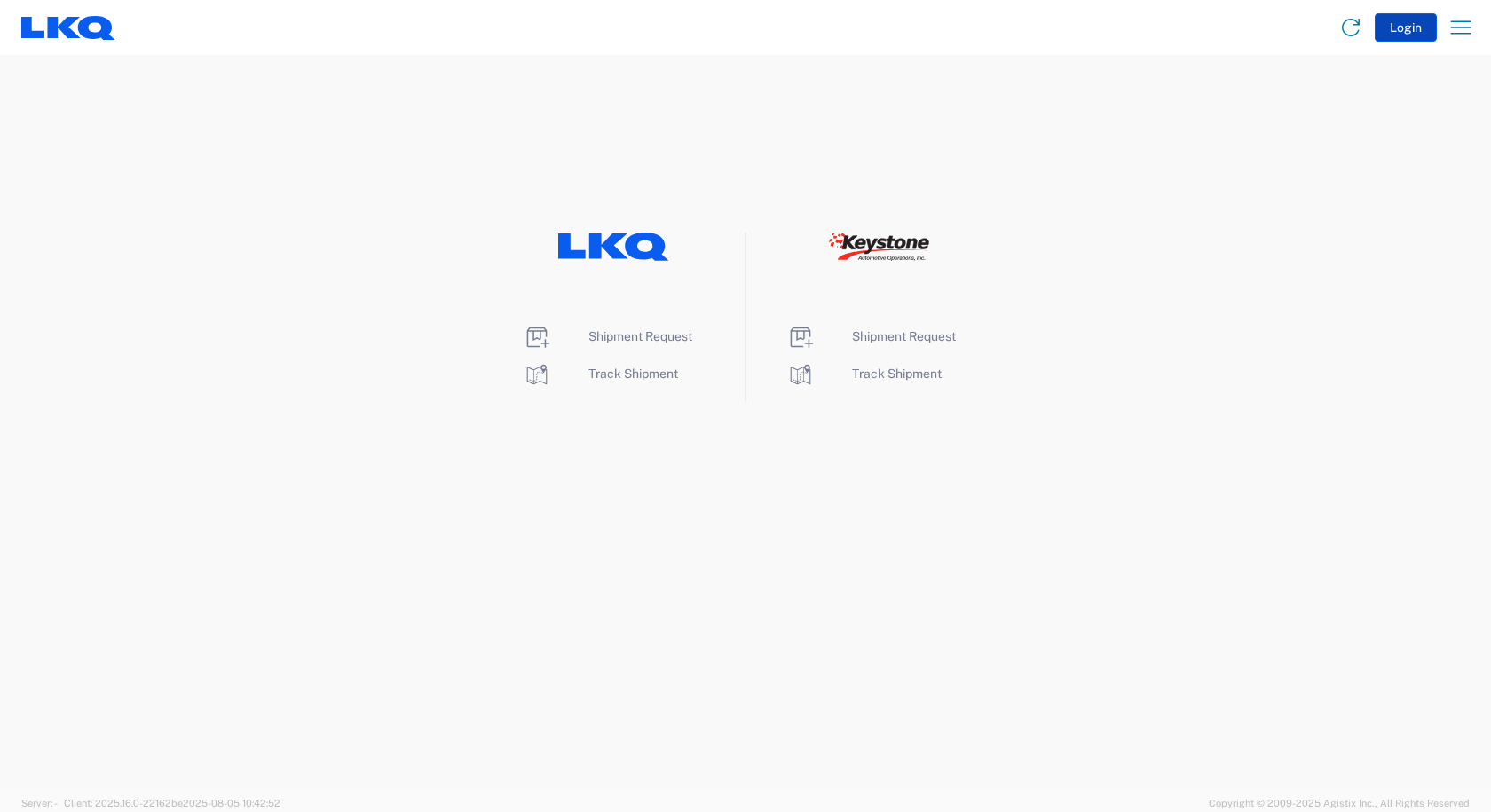 click on "Login" 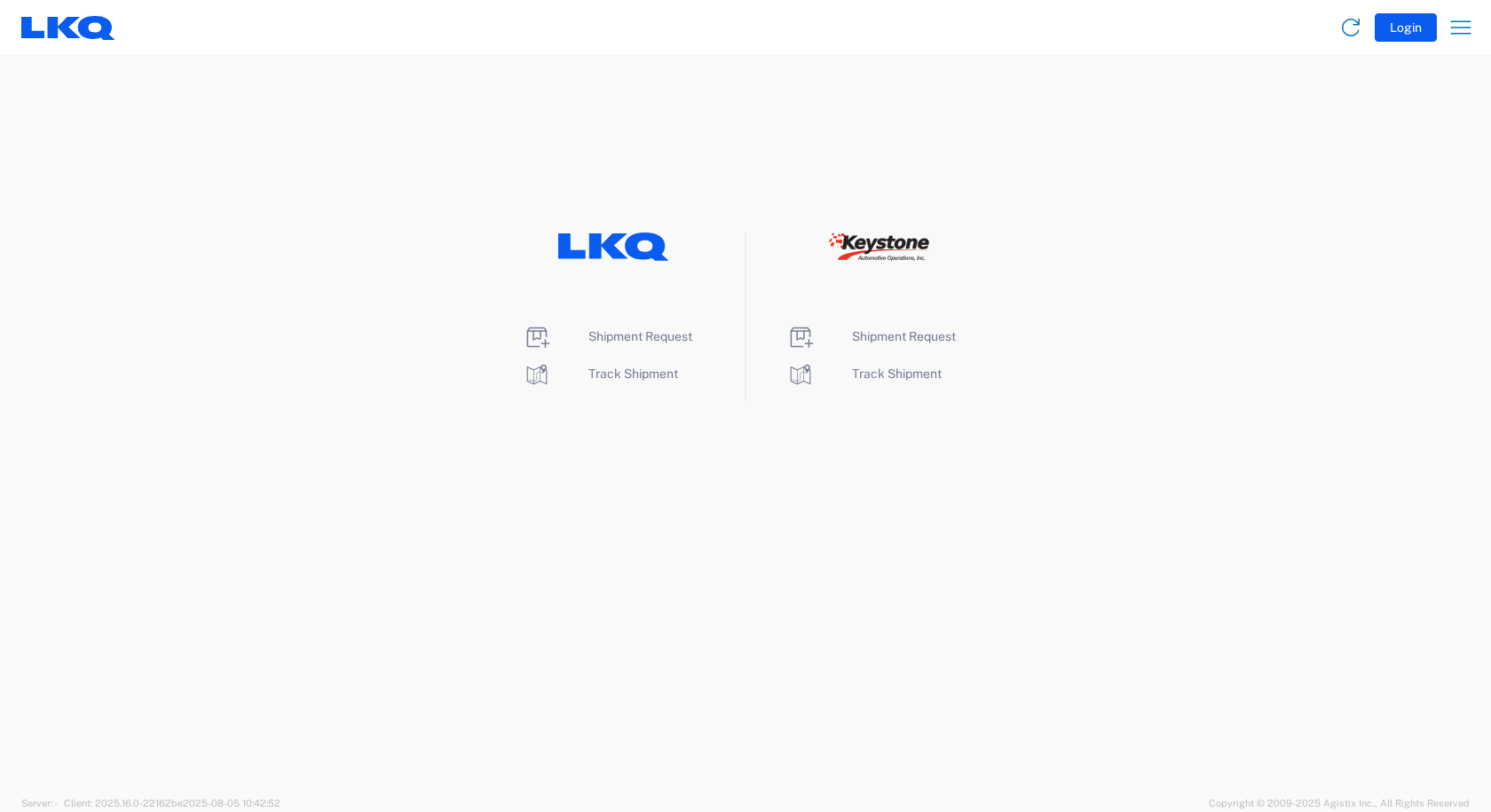 click on "Shipment Request
Track Shipment" 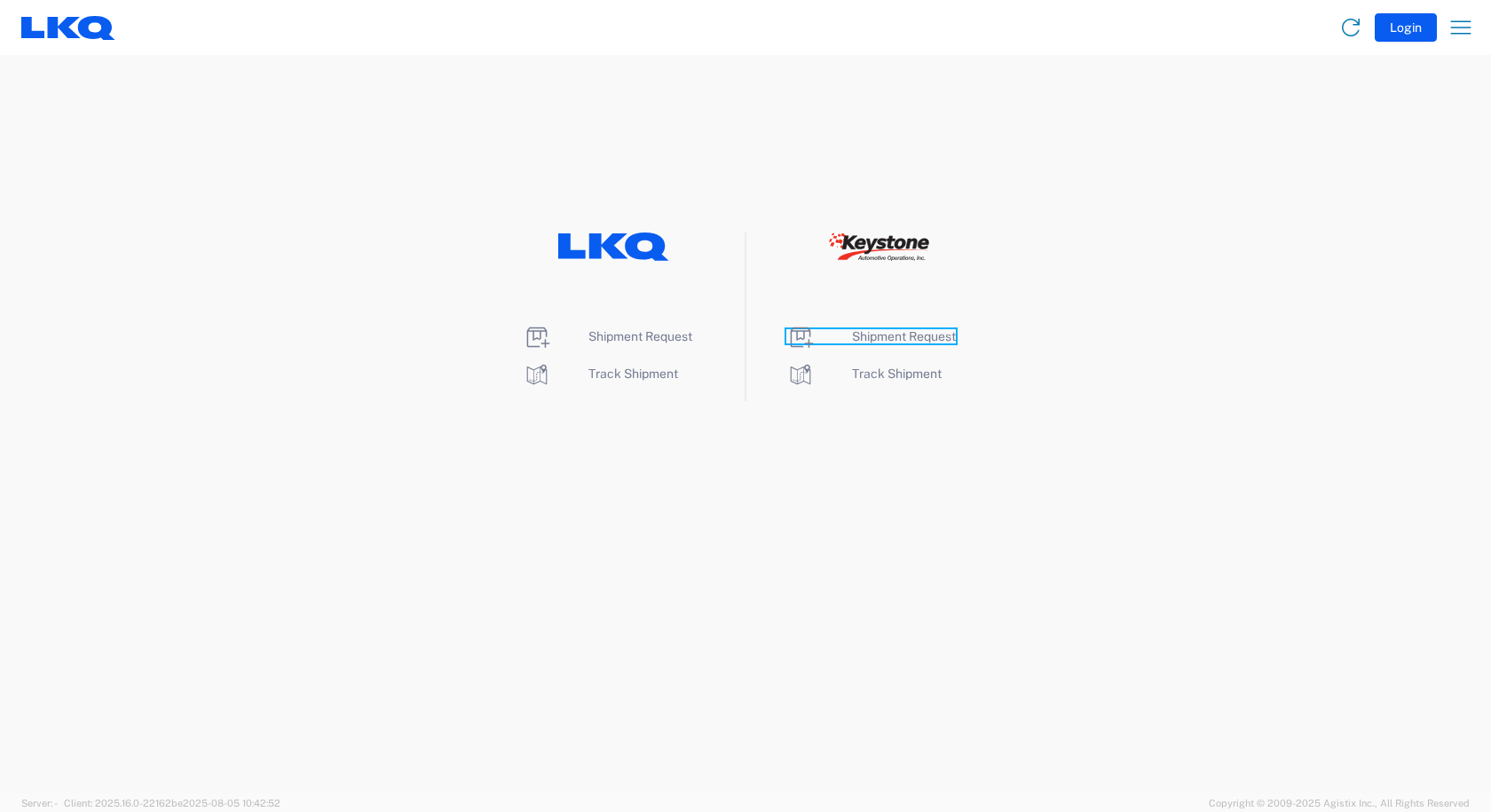 click on "Shipment Request" 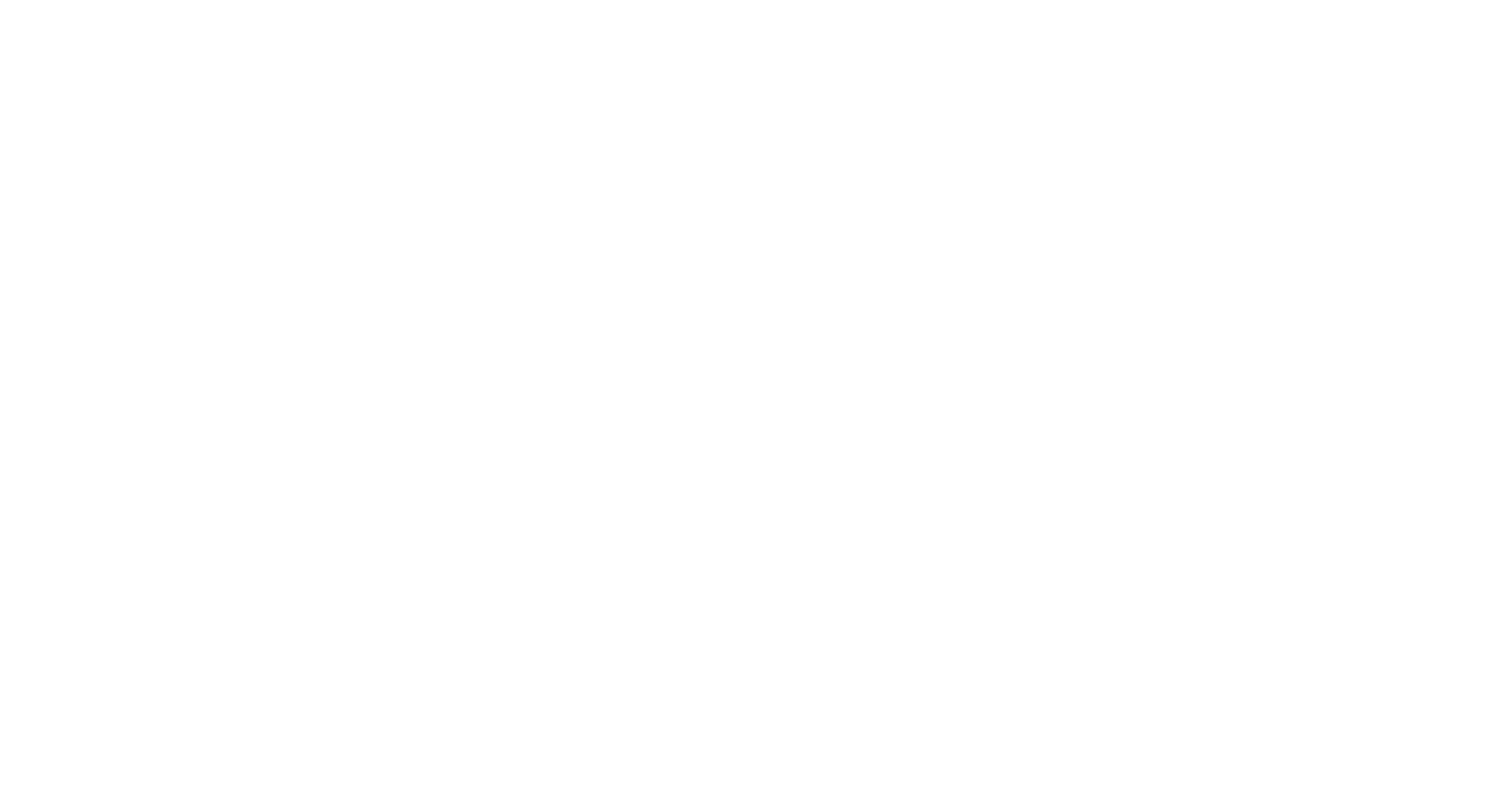 scroll, scrollTop: 0, scrollLeft: 0, axis: both 